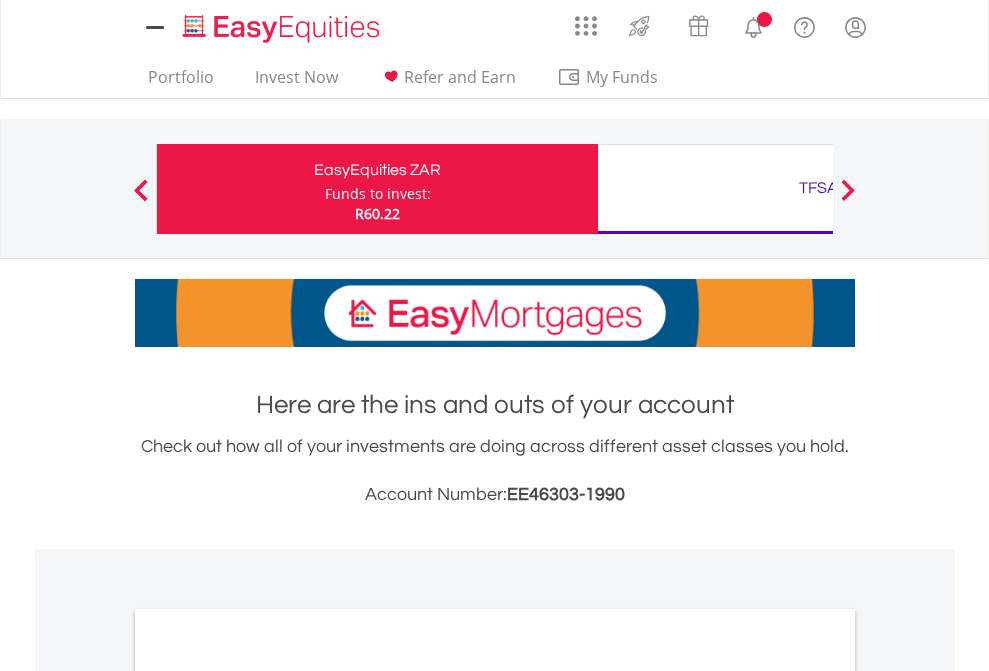 scroll, scrollTop: 0, scrollLeft: 0, axis: both 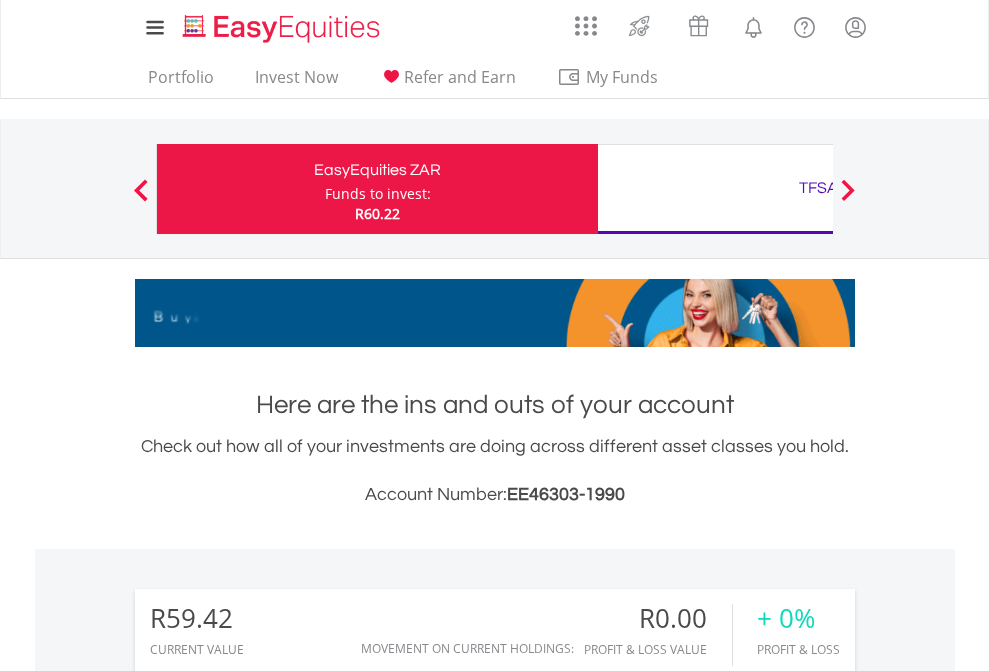 click on "Funds to invest:" at bounding box center (378, 194) 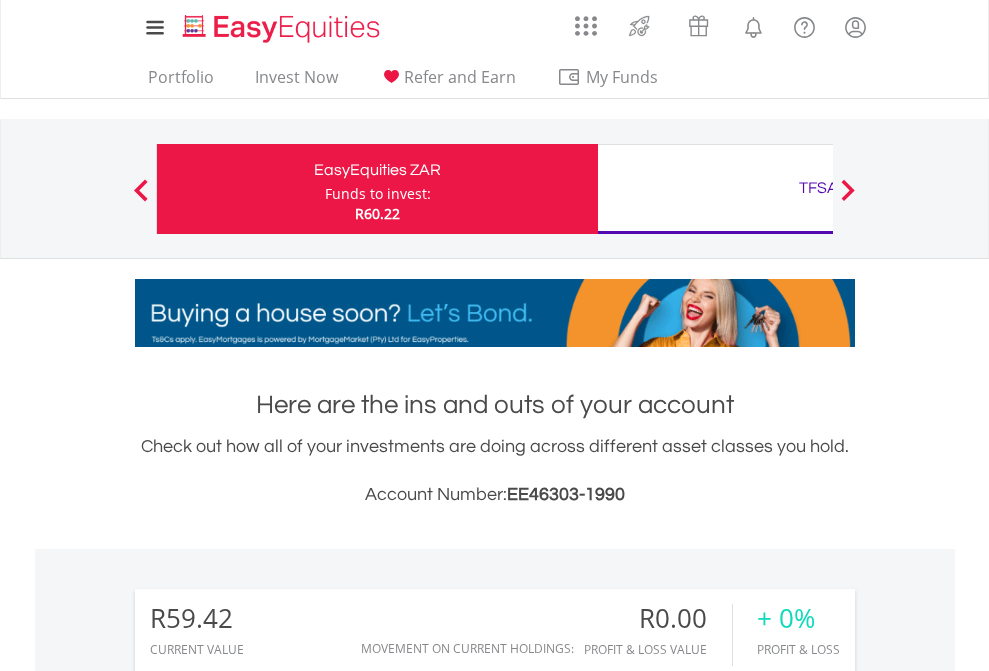 scroll, scrollTop: 999808, scrollLeft: 999687, axis: both 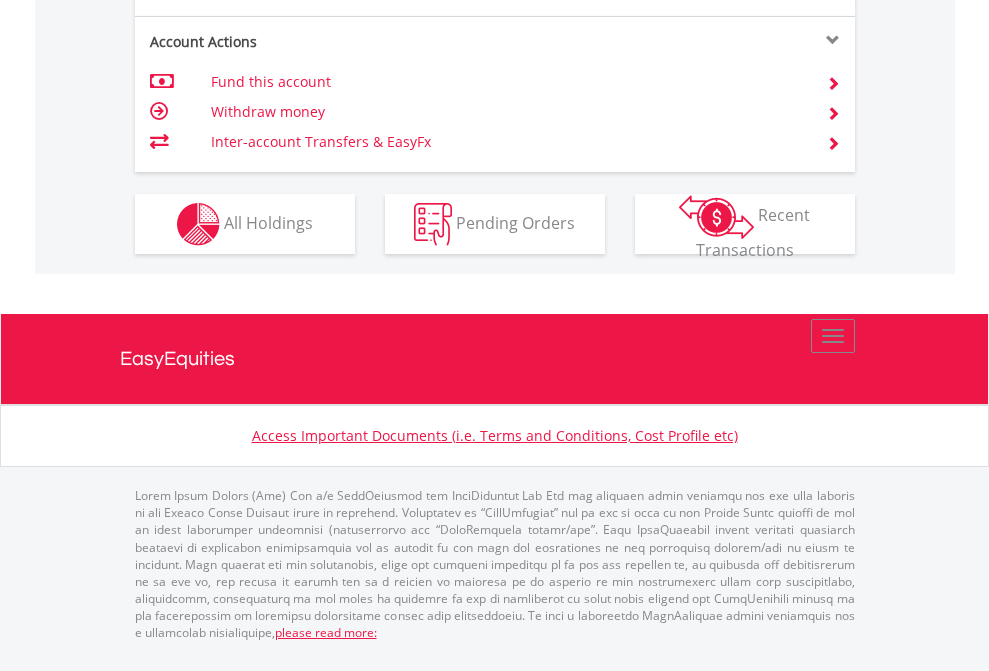 click on "Investment types" at bounding box center [706, -337] 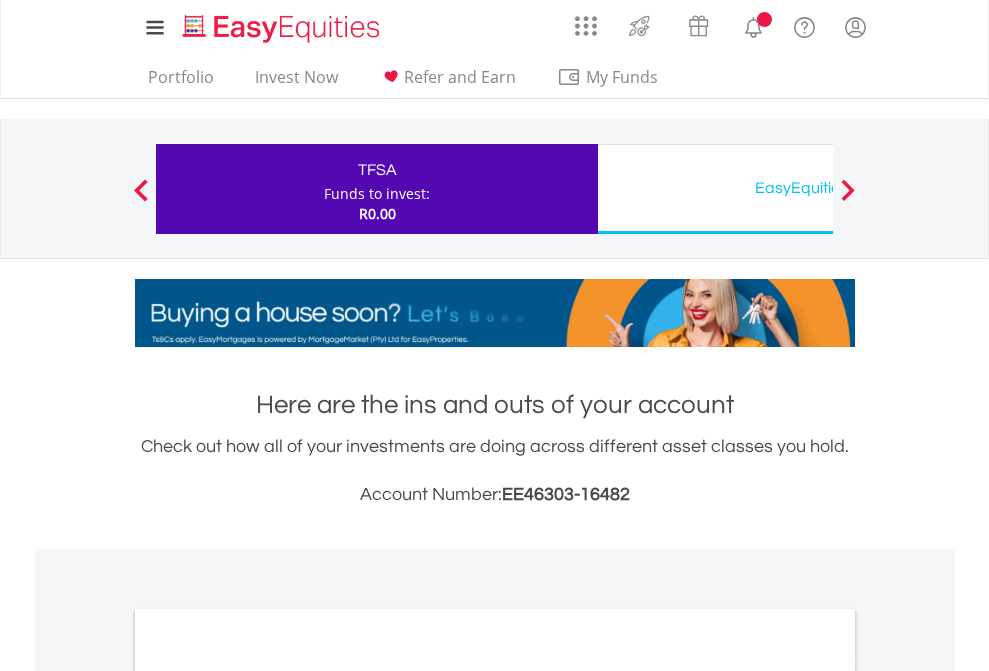 scroll, scrollTop: 0, scrollLeft: 0, axis: both 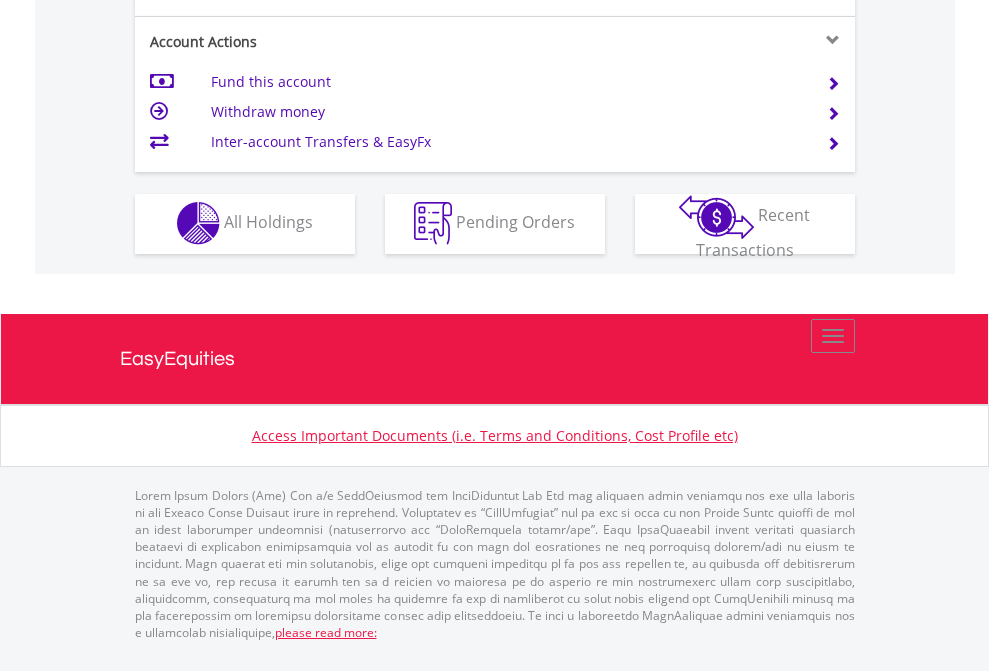 click on "Investment types" at bounding box center (706, -353) 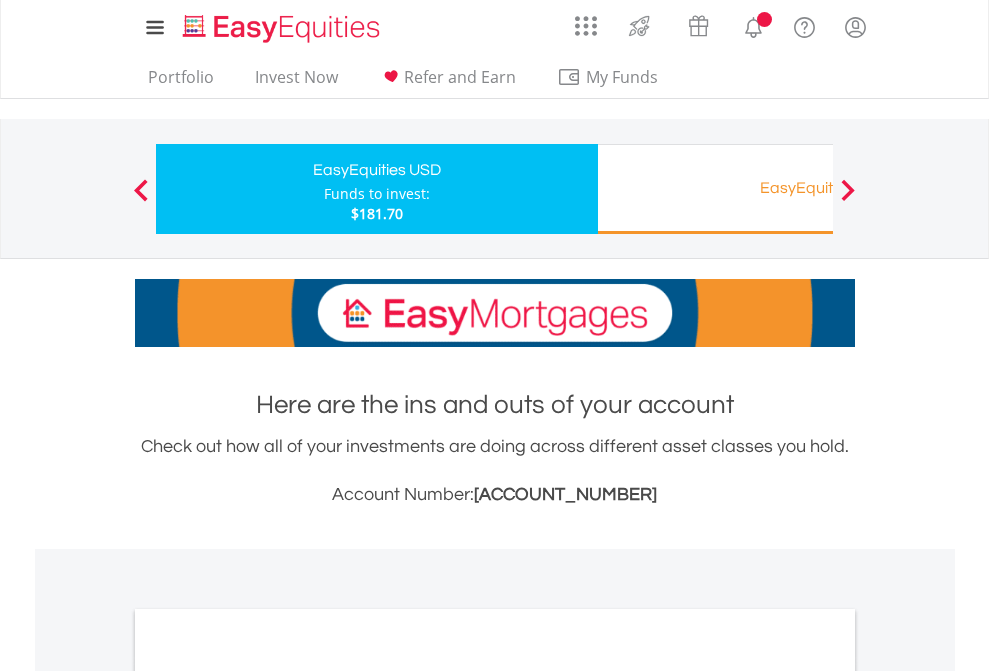scroll, scrollTop: 0, scrollLeft: 0, axis: both 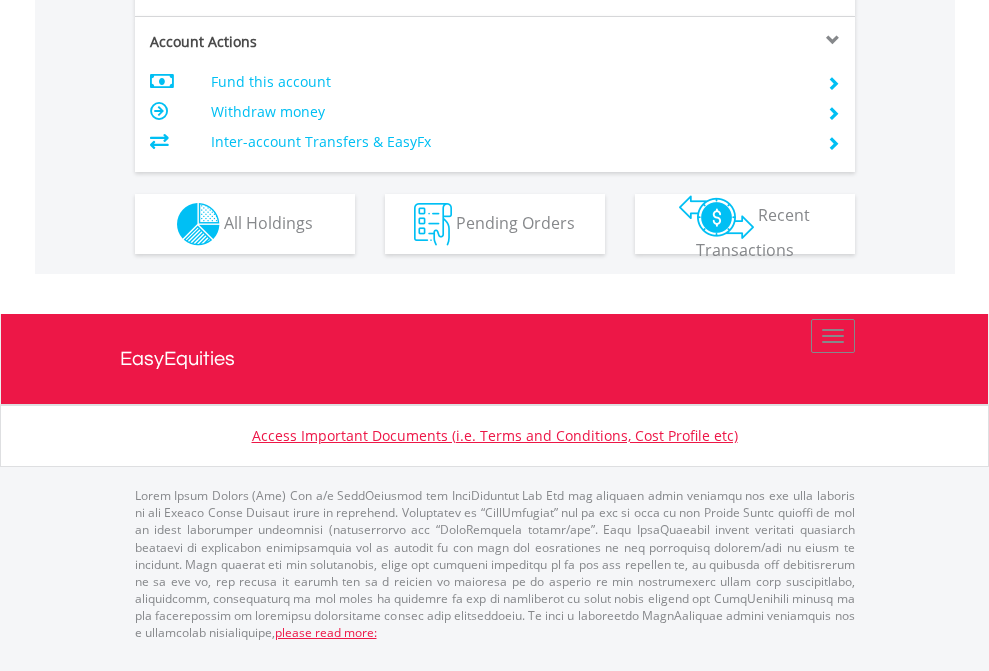click on "Investment types" at bounding box center (706, -337) 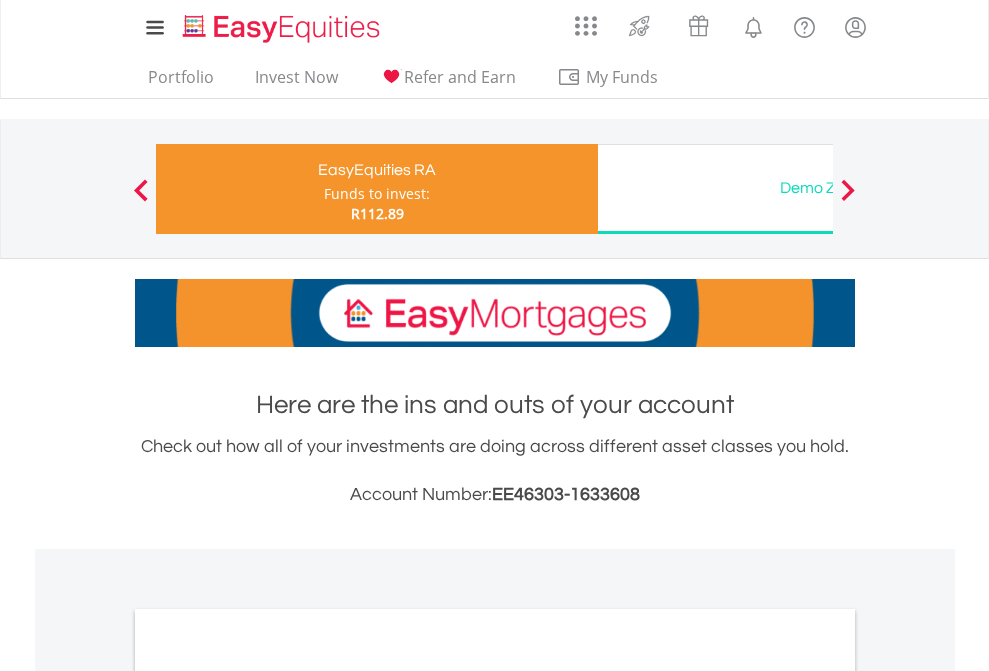 scroll, scrollTop: 0, scrollLeft: 0, axis: both 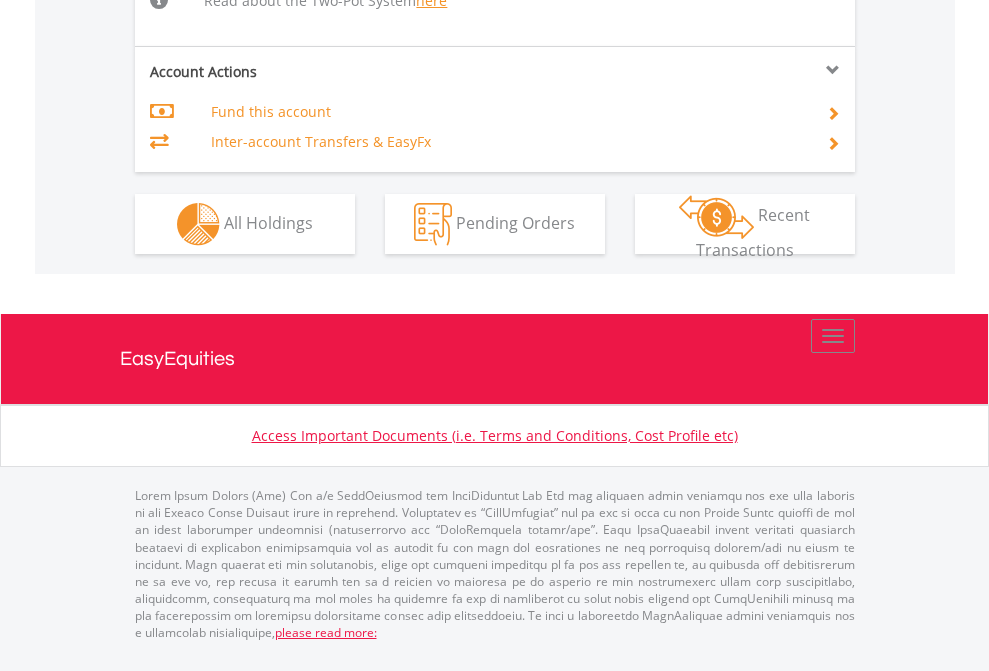 click on "Investment types" at bounding box center [706, -518] 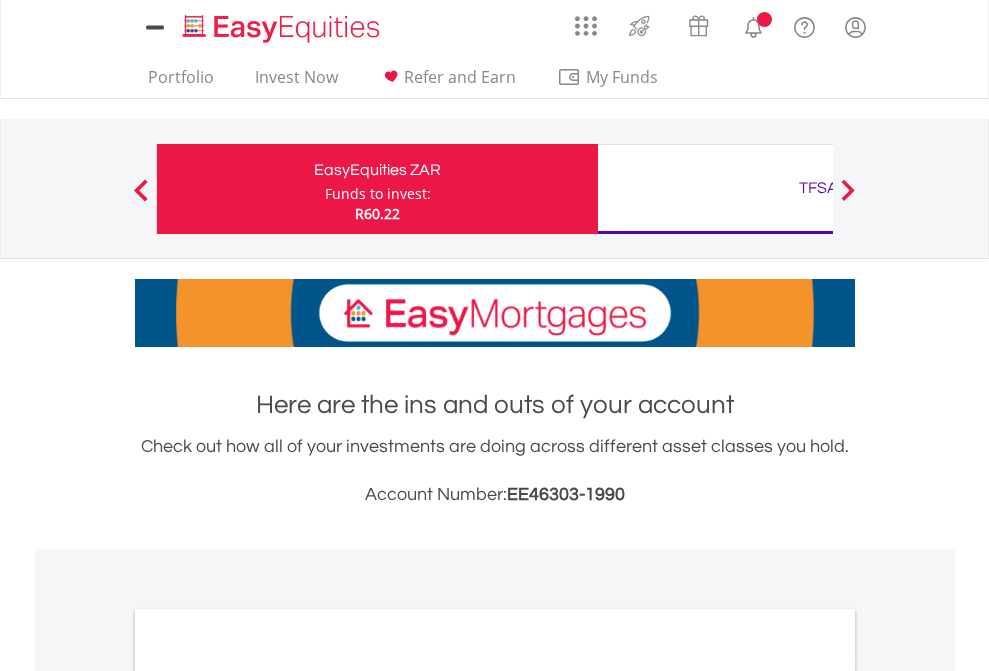 scroll, scrollTop: 0, scrollLeft: 0, axis: both 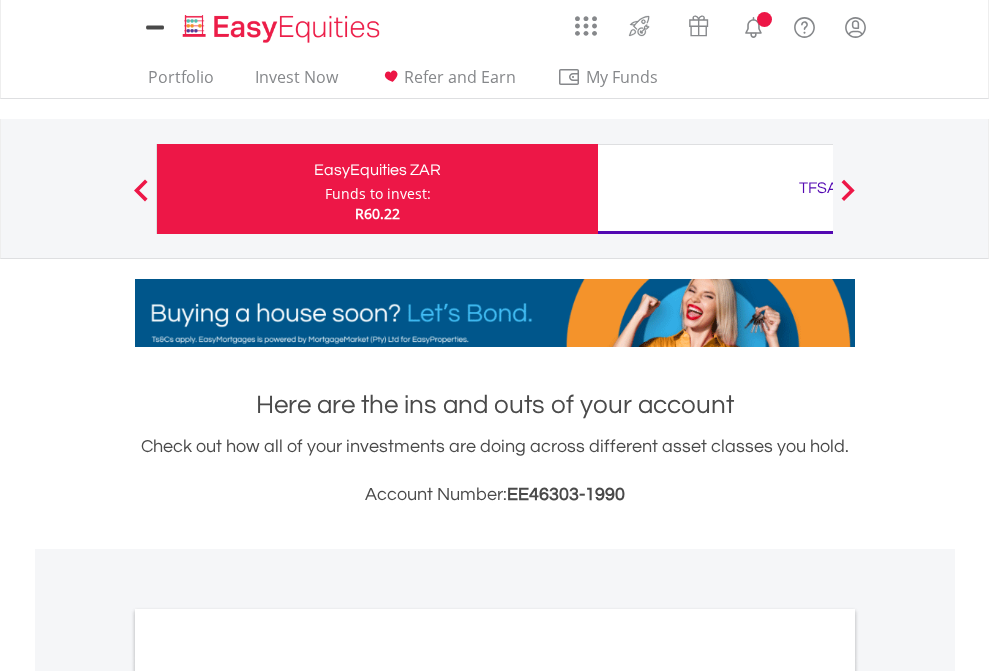 click on "All Holdings" at bounding box center [268, 1096] 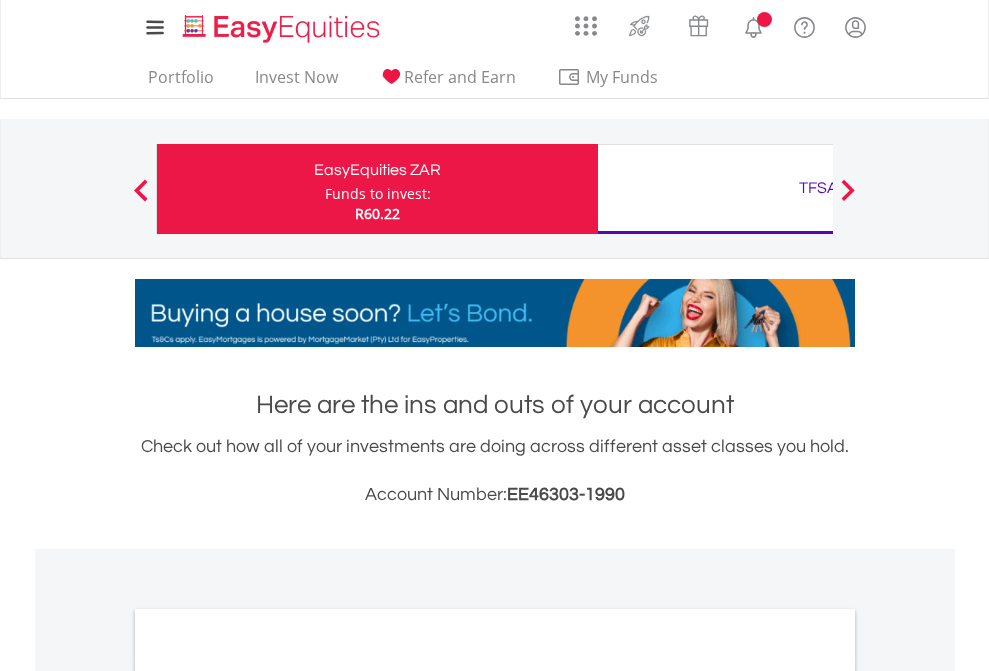 scroll, scrollTop: 1202, scrollLeft: 0, axis: vertical 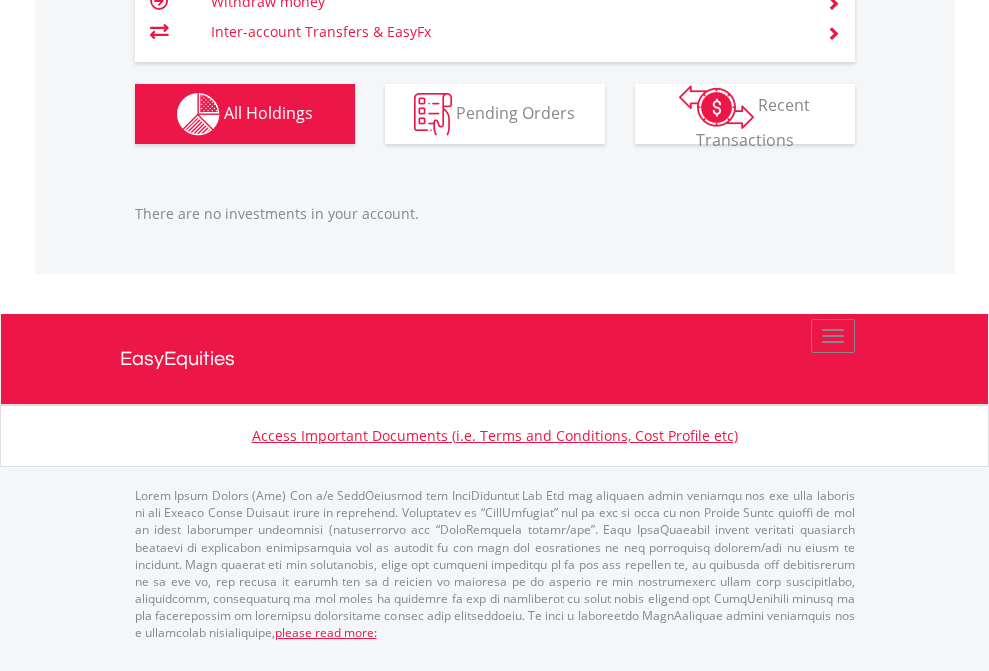 click on "TFSA" at bounding box center (818, -1166) 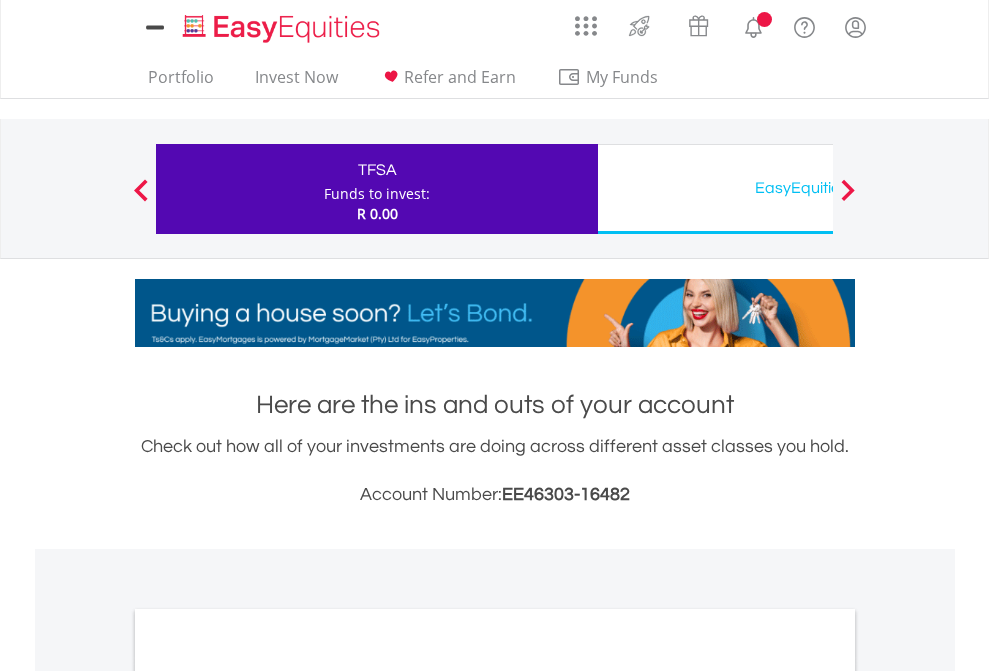 scroll, scrollTop: 0, scrollLeft: 0, axis: both 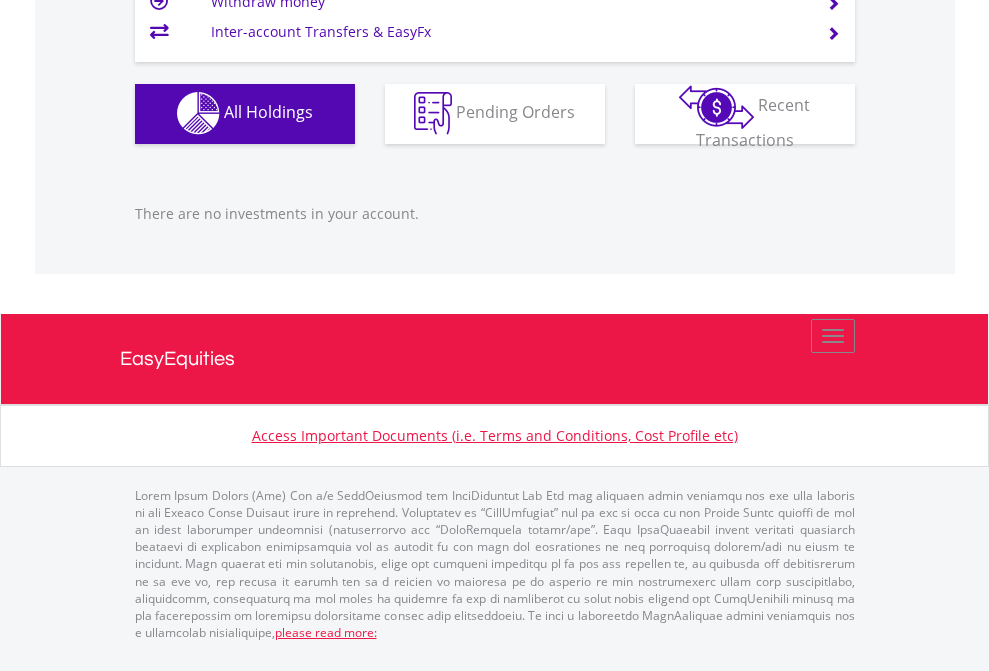 click on "EasyEquities USD" at bounding box center (818, -1142) 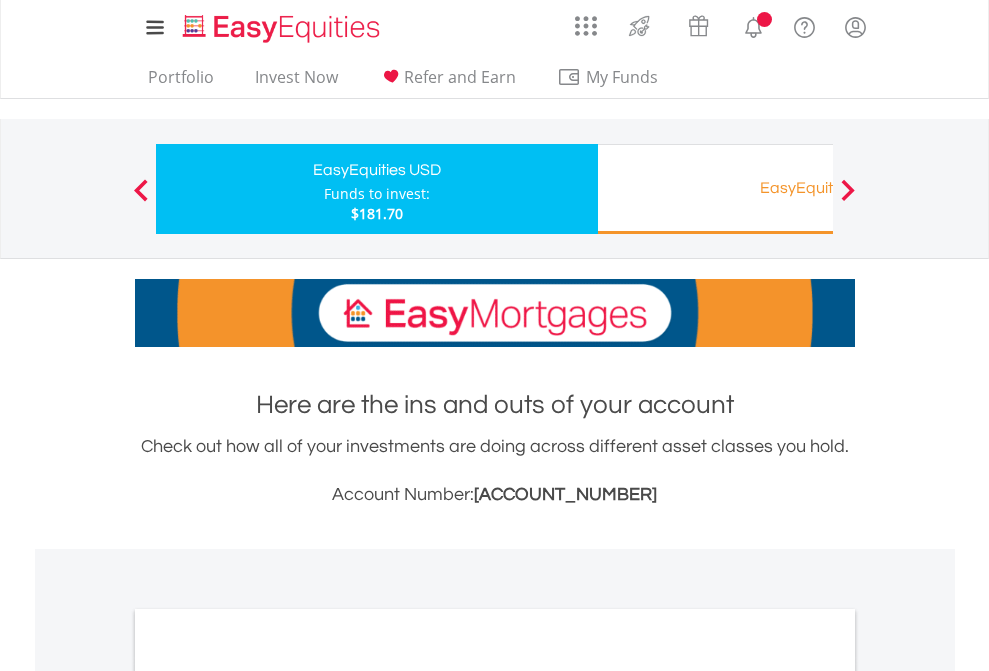 scroll, scrollTop: 0, scrollLeft: 0, axis: both 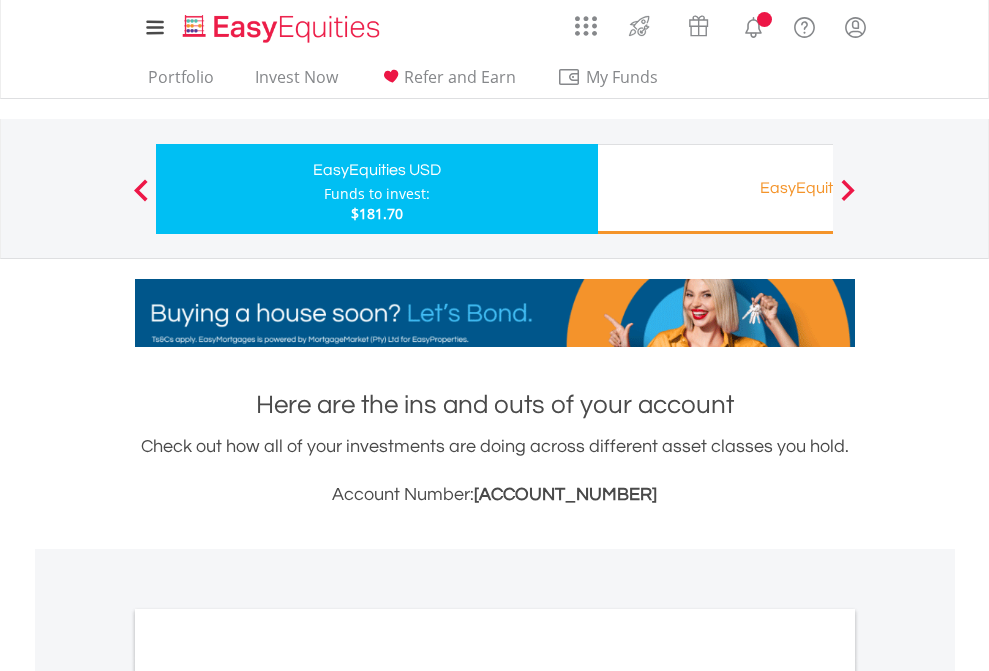 click on "All Holdings" at bounding box center [268, 1096] 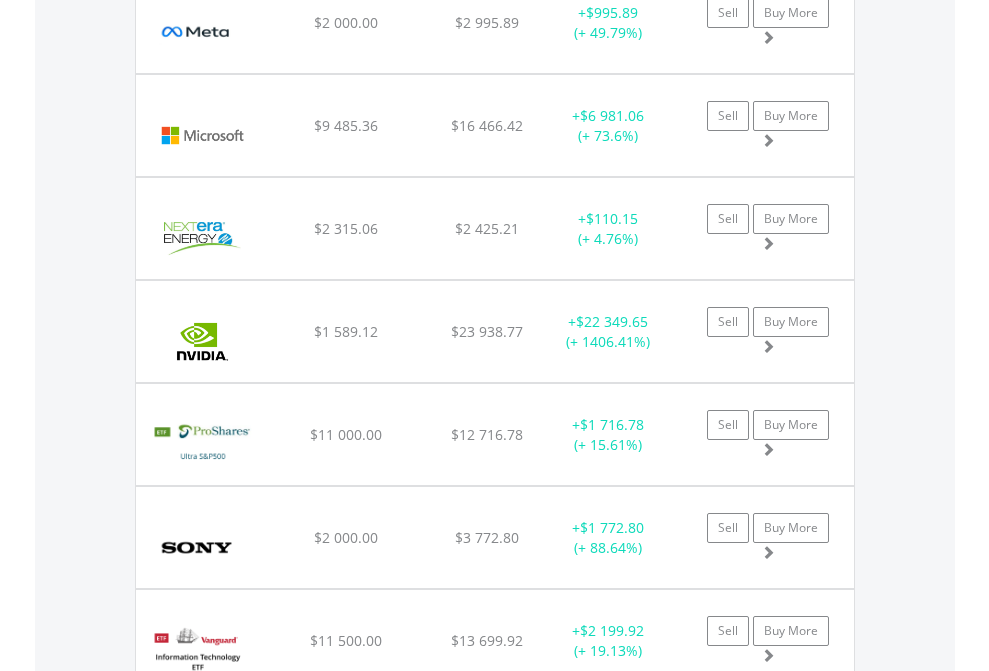 scroll, scrollTop: 2265, scrollLeft: 0, axis: vertical 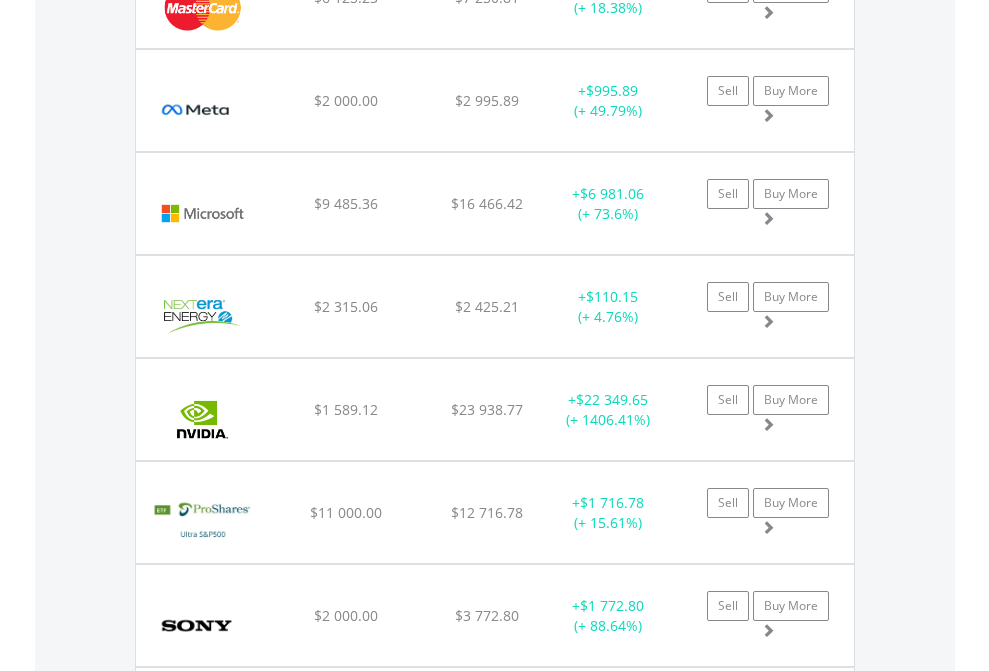 click on "EasyEquities RA" at bounding box center (818, -2077) 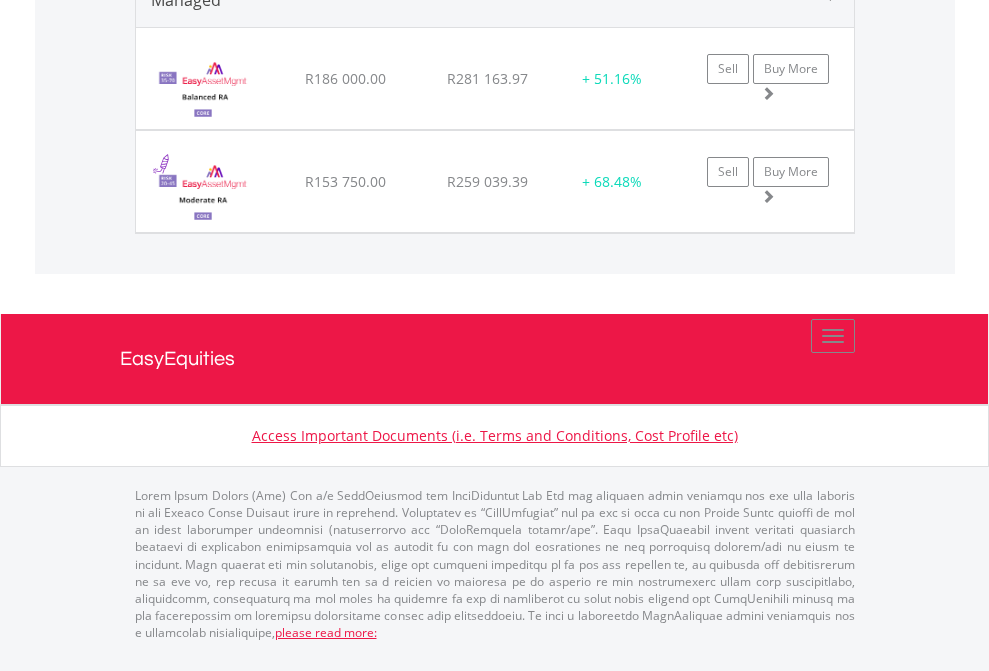 scroll, scrollTop: 2305, scrollLeft: 0, axis: vertical 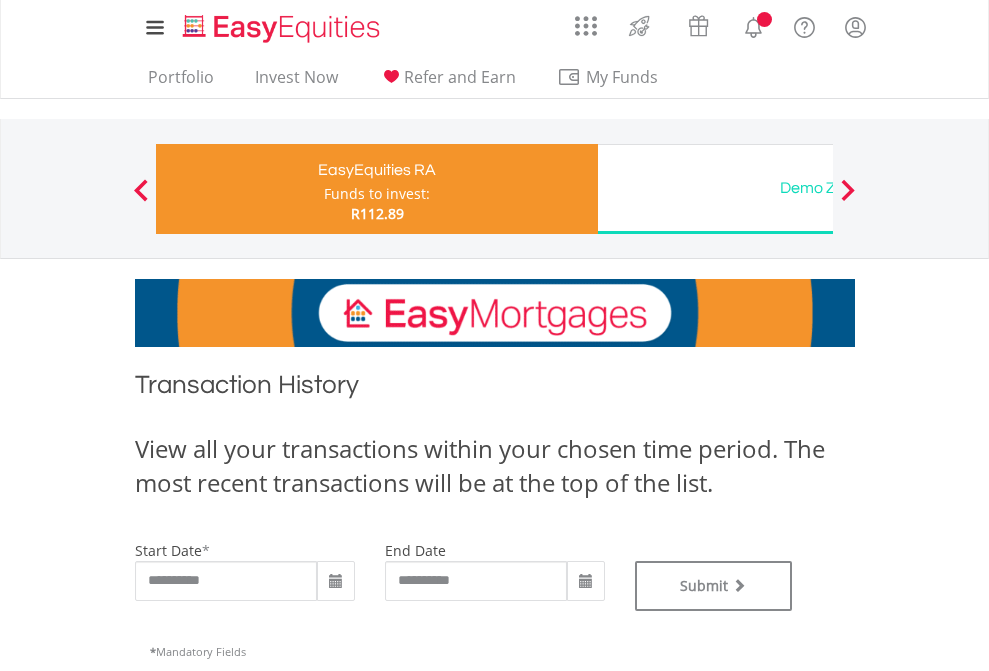type on "**********" 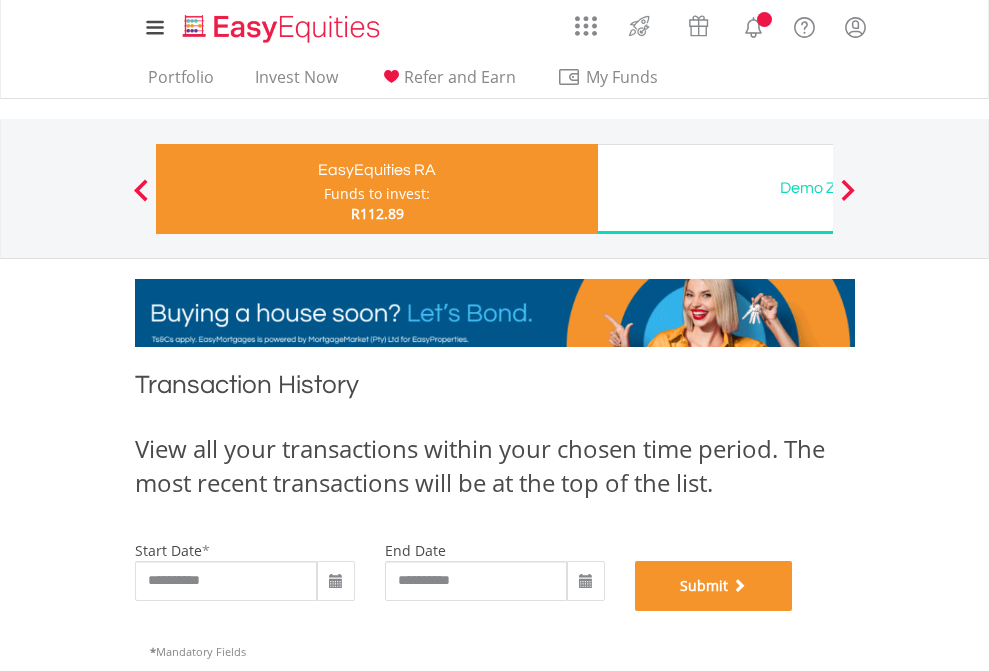 click on "Submit" at bounding box center (714, 586) 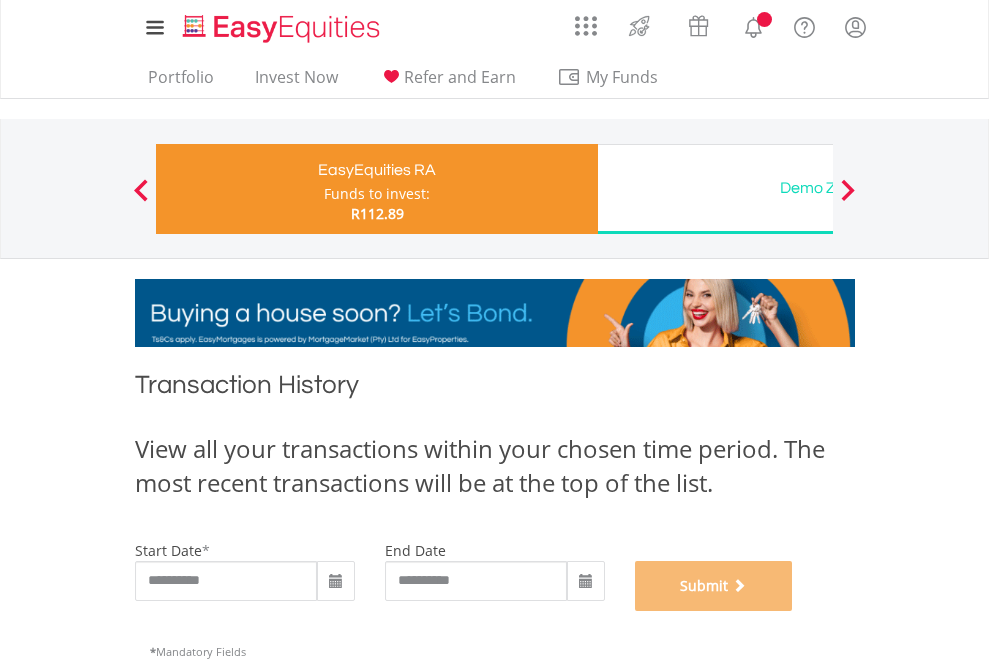 scroll, scrollTop: 811, scrollLeft: 0, axis: vertical 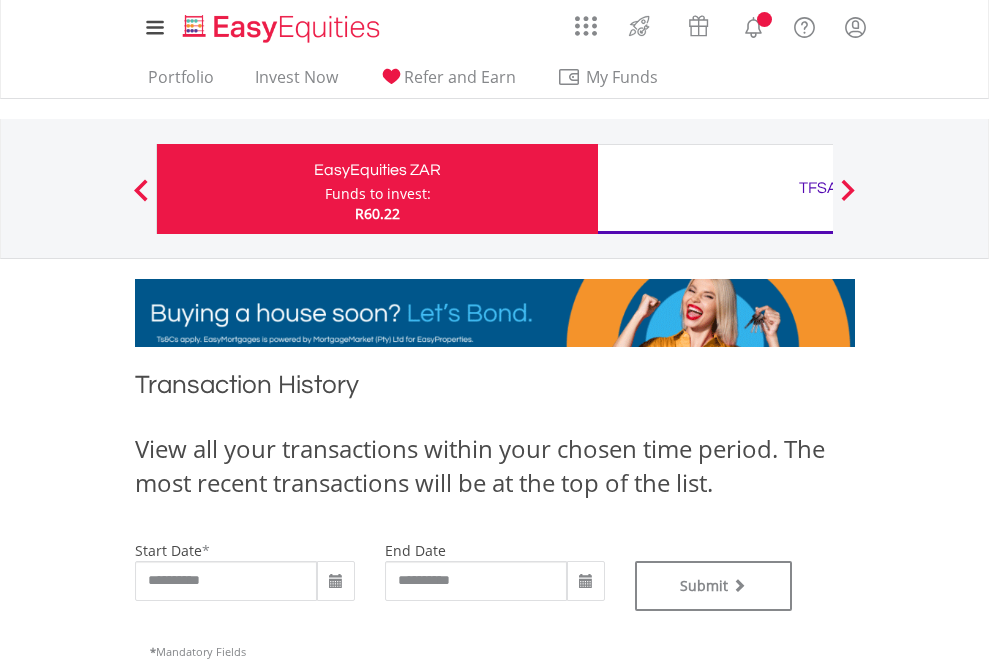 click on "TFSA" at bounding box center (818, 188) 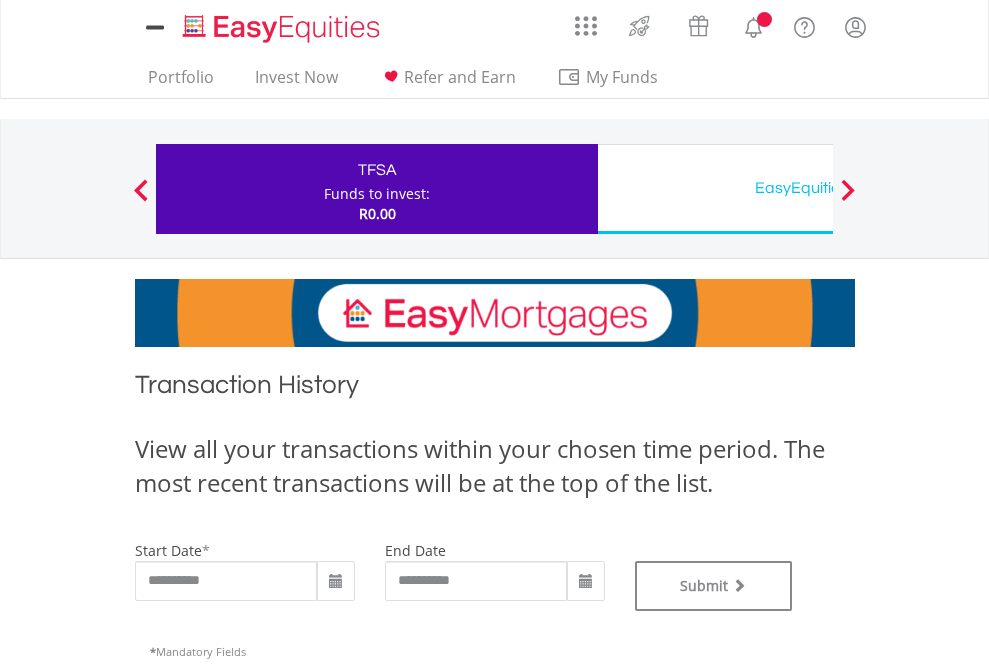 type on "**********" 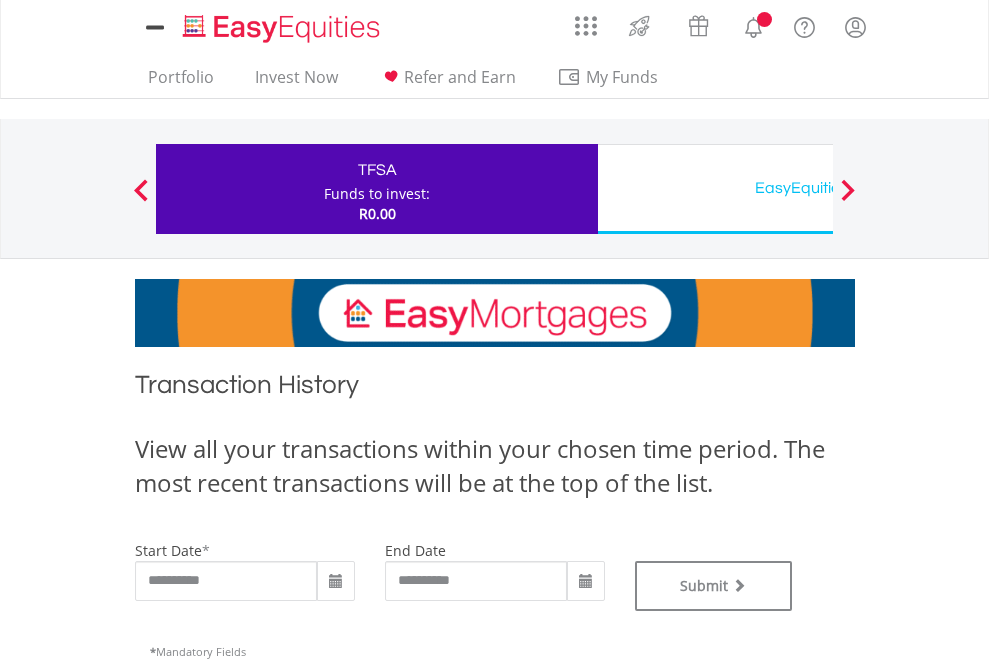 scroll, scrollTop: 0, scrollLeft: 0, axis: both 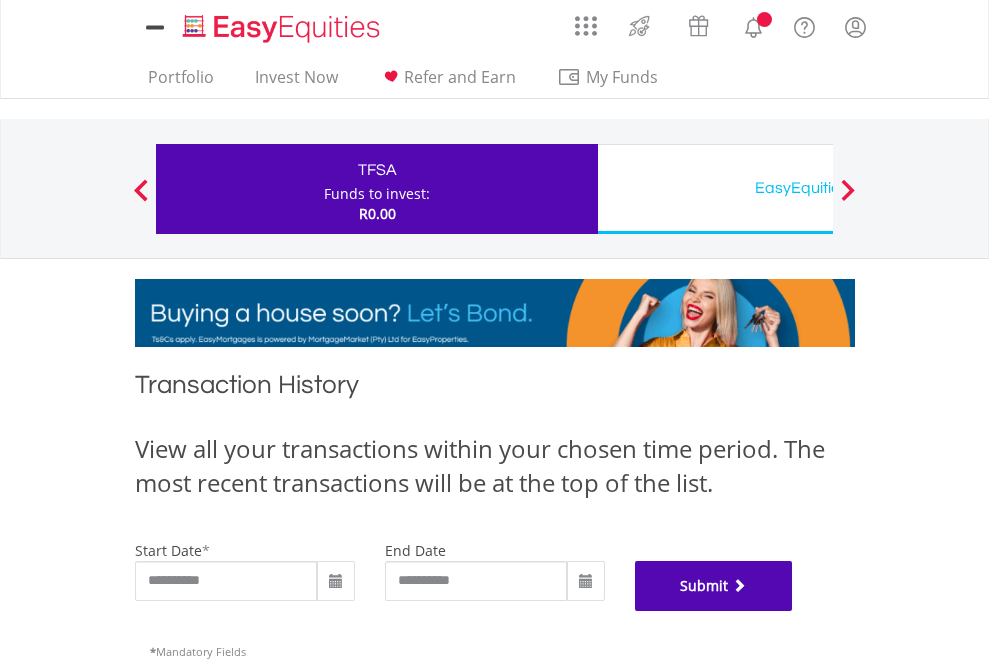 click on "Submit" at bounding box center [714, 586] 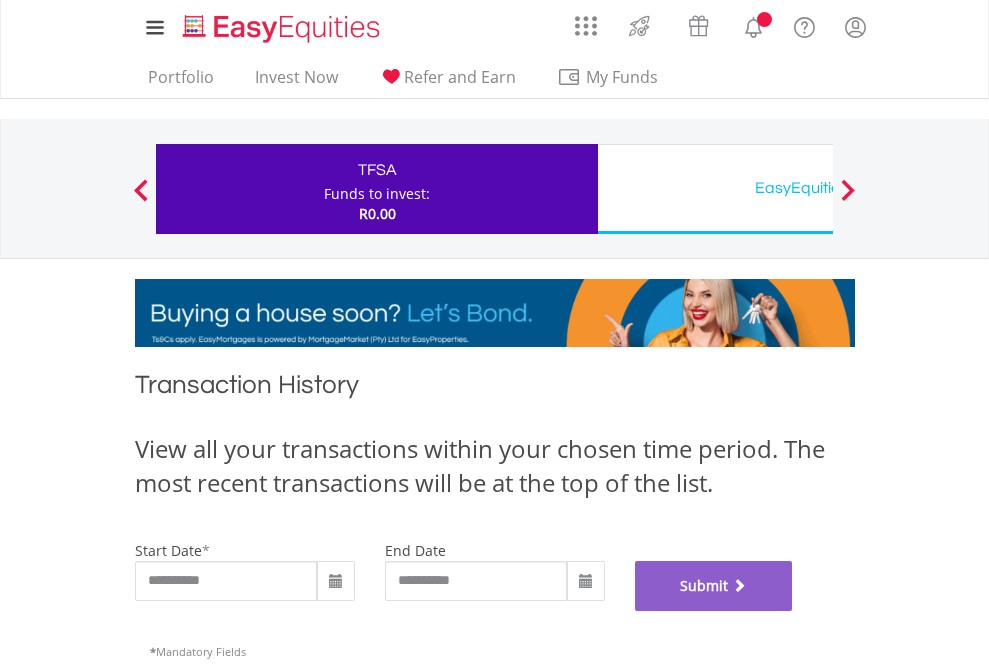 scroll, scrollTop: 811, scrollLeft: 0, axis: vertical 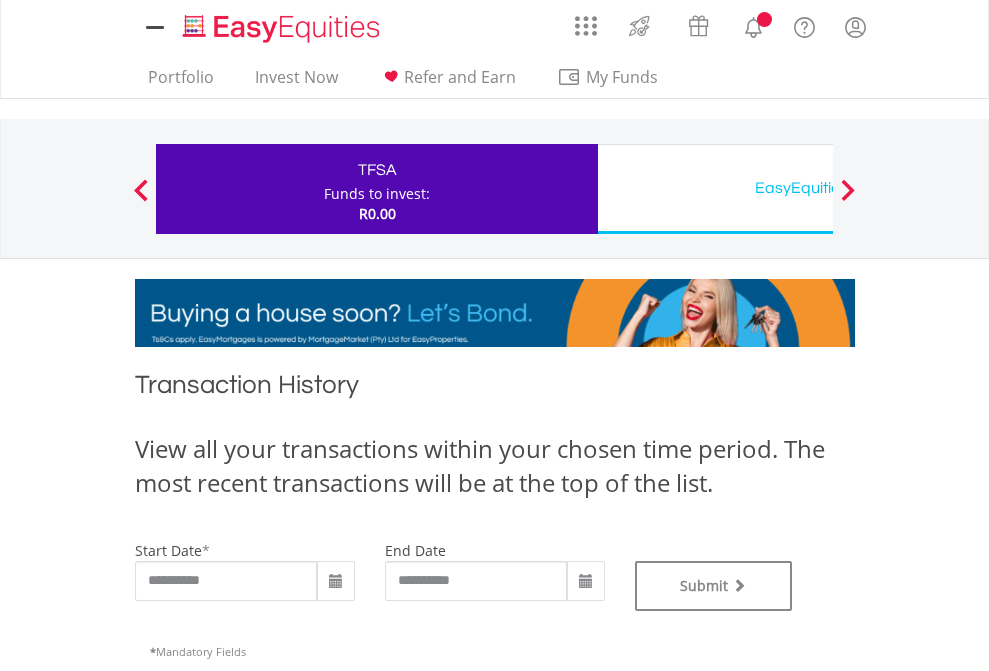 click on "EasyEquities USD" at bounding box center (818, 188) 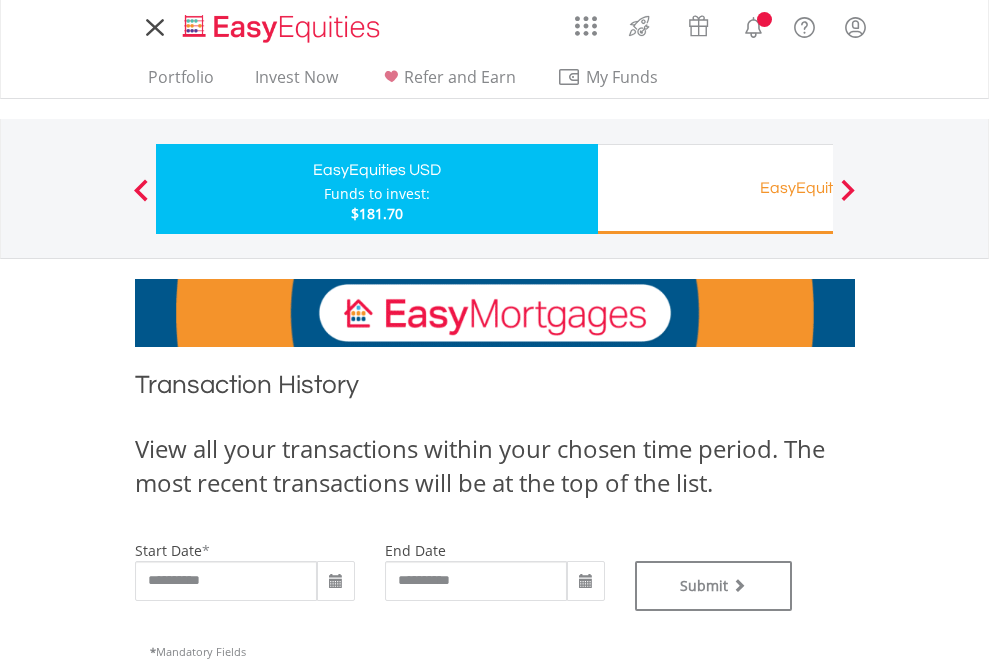 scroll, scrollTop: 0, scrollLeft: 0, axis: both 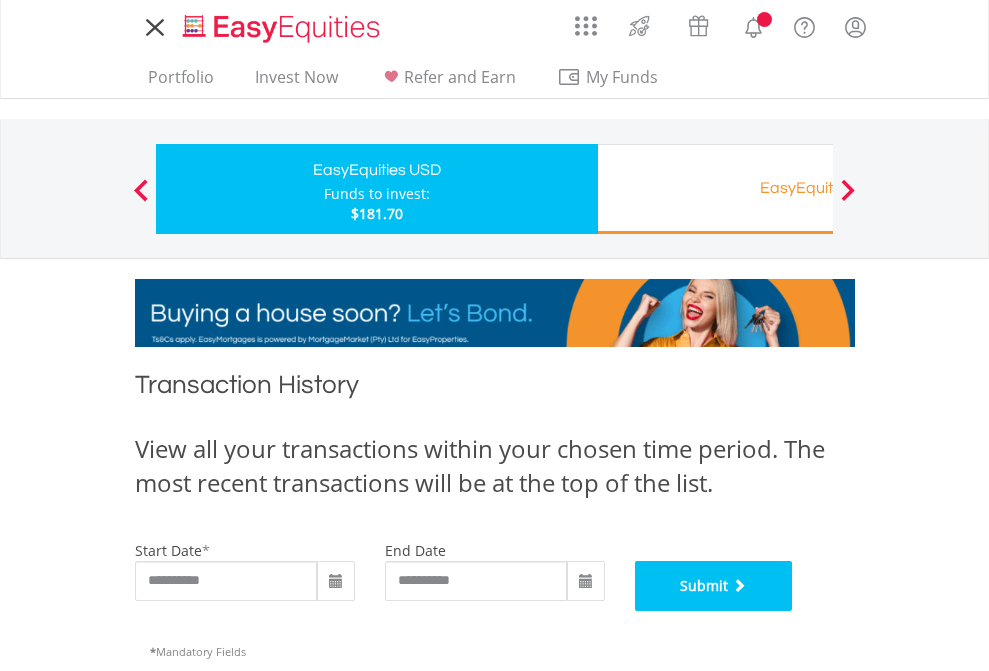 click on "Submit" at bounding box center (714, 586) 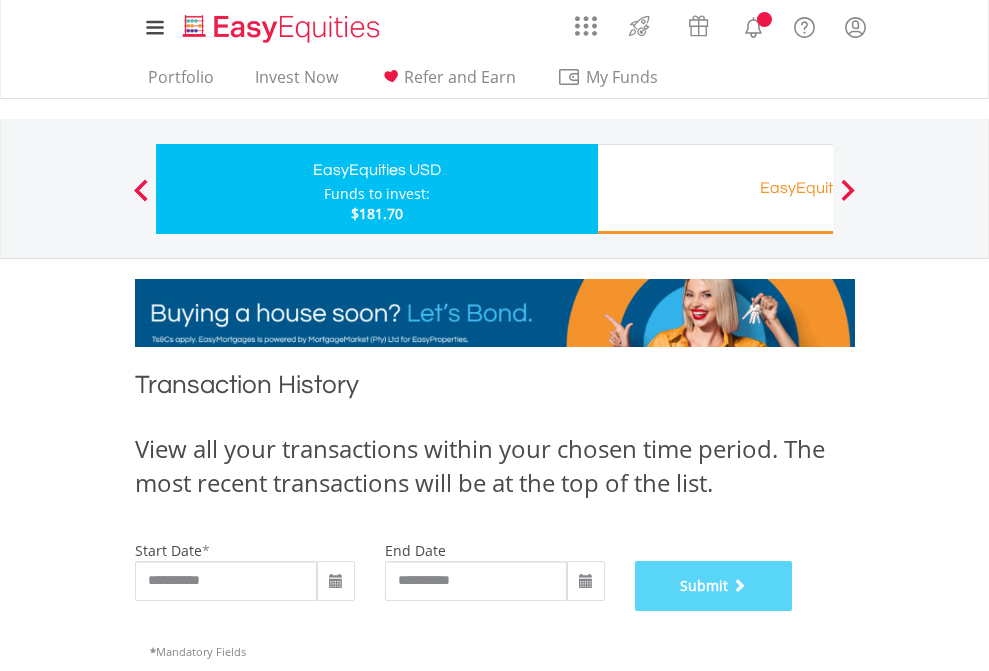 scroll, scrollTop: 811, scrollLeft: 0, axis: vertical 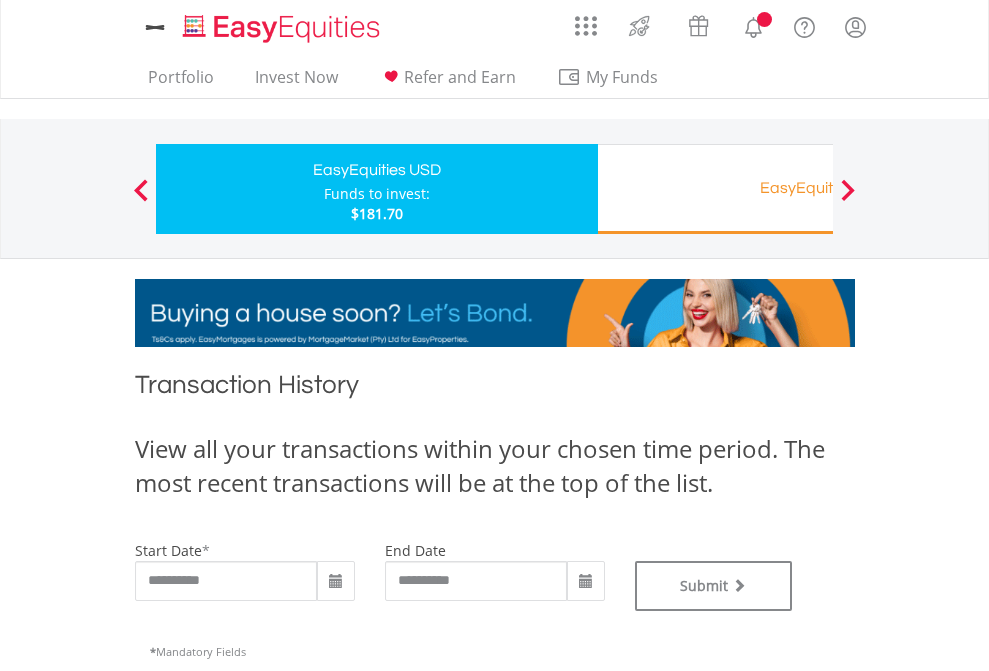 click on "EasyEquities RA" at bounding box center [818, 188] 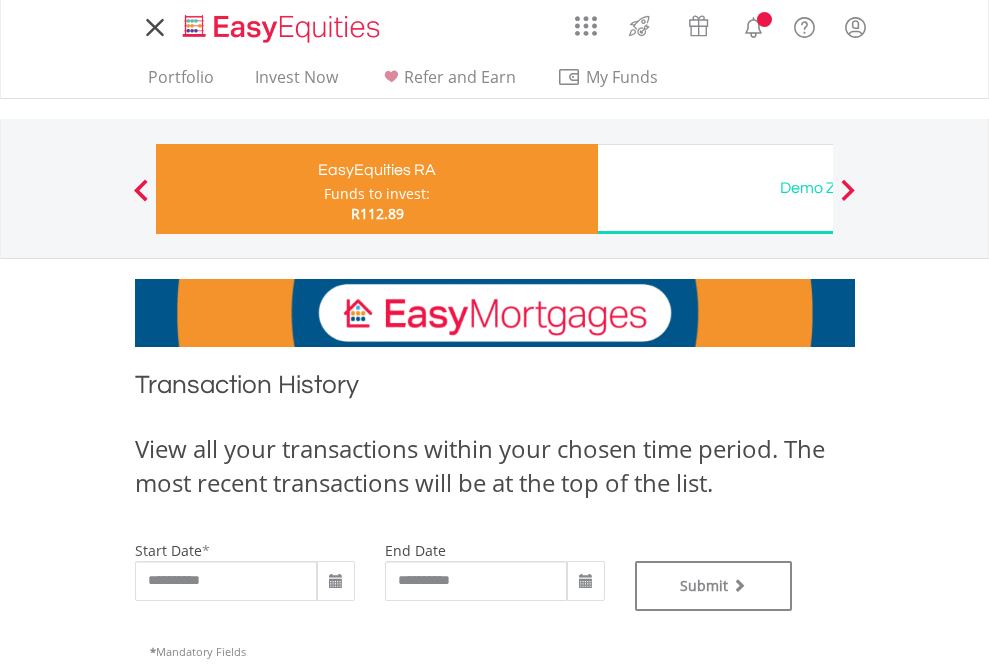 scroll, scrollTop: 0, scrollLeft: 0, axis: both 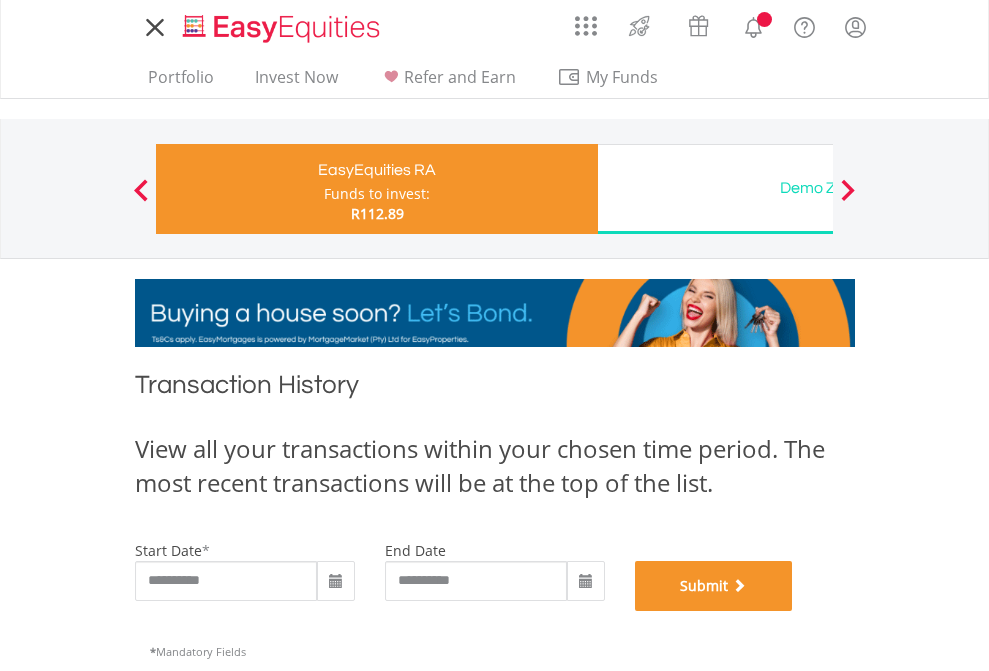 click on "Submit" at bounding box center [714, 586] 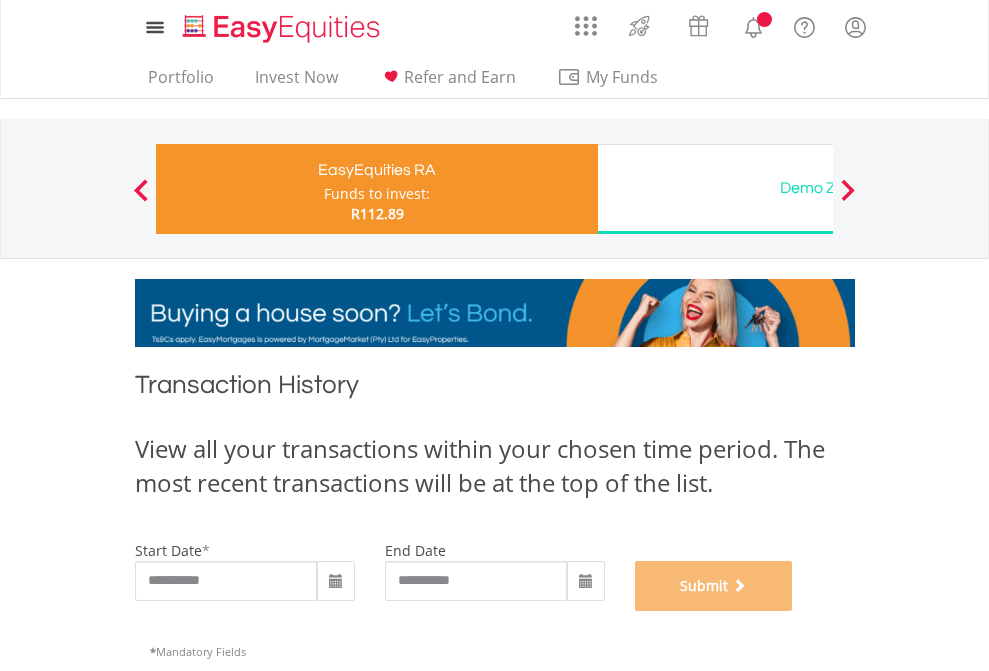 scroll, scrollTop: 811, scrollLeft: 0, axis: vertical 